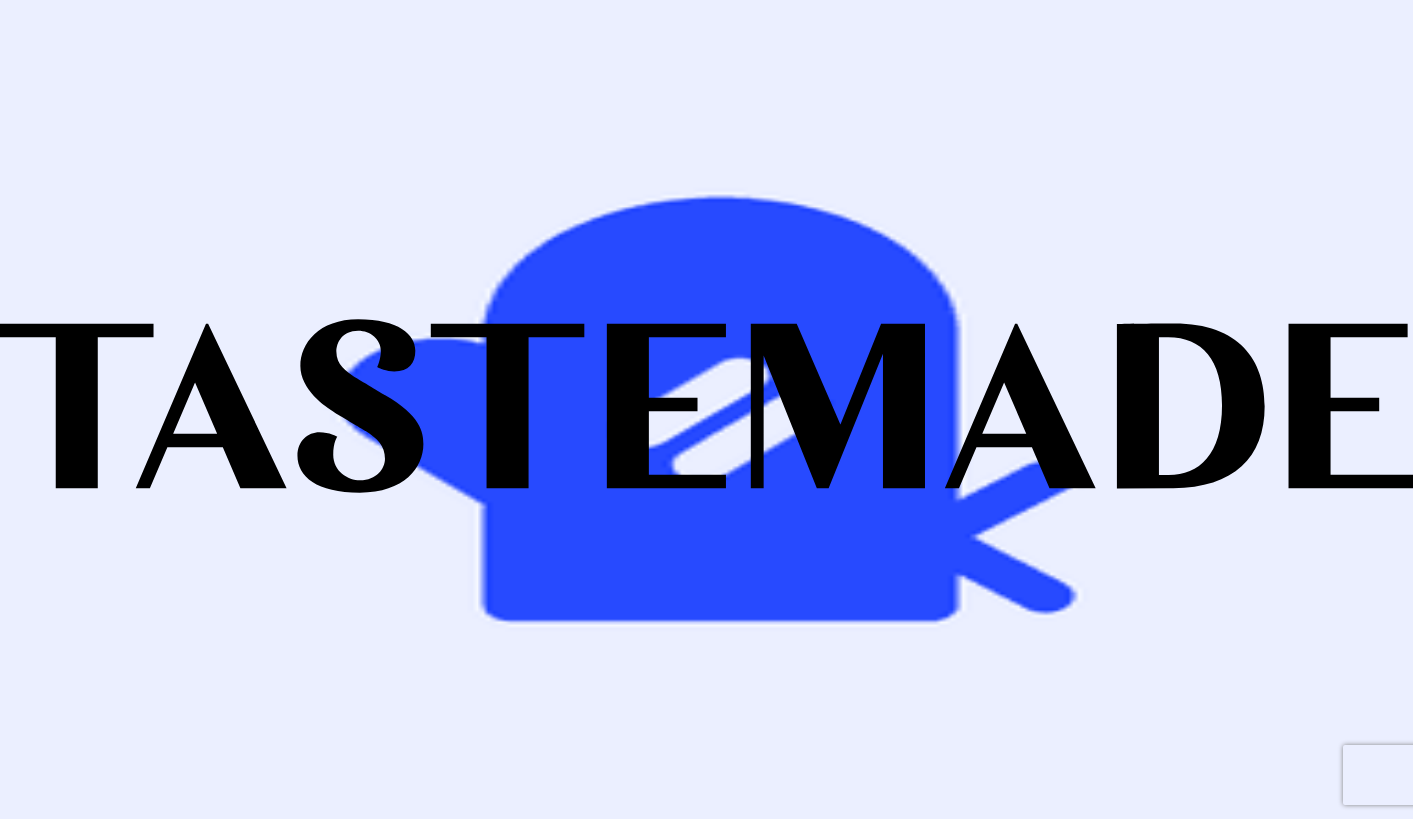 scroll, scrollTop: 0, scrollLeft: 0, axis: both 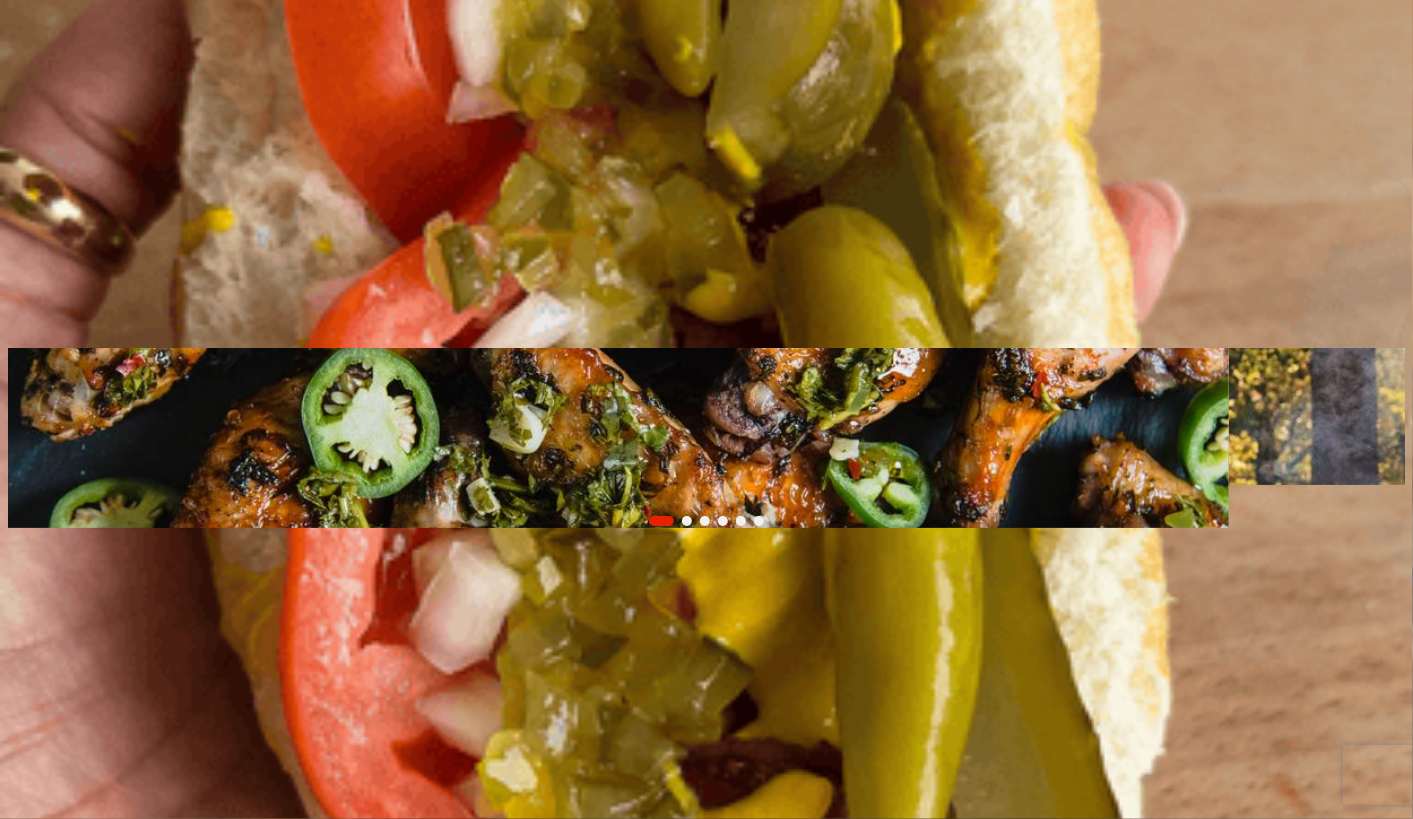 click on "Recipes" at bounding box center [33, 239] 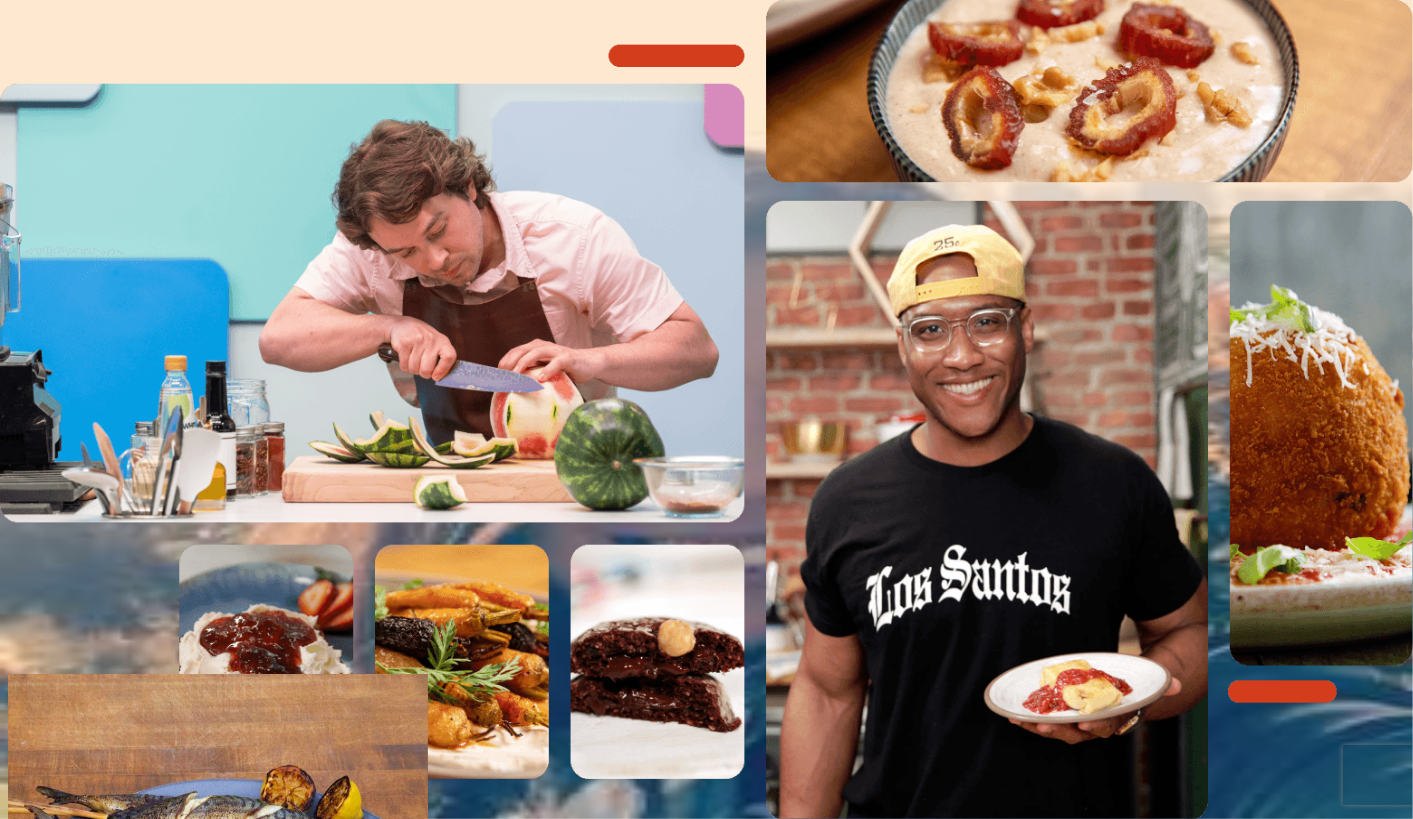 click at bounding box center [96, 433] 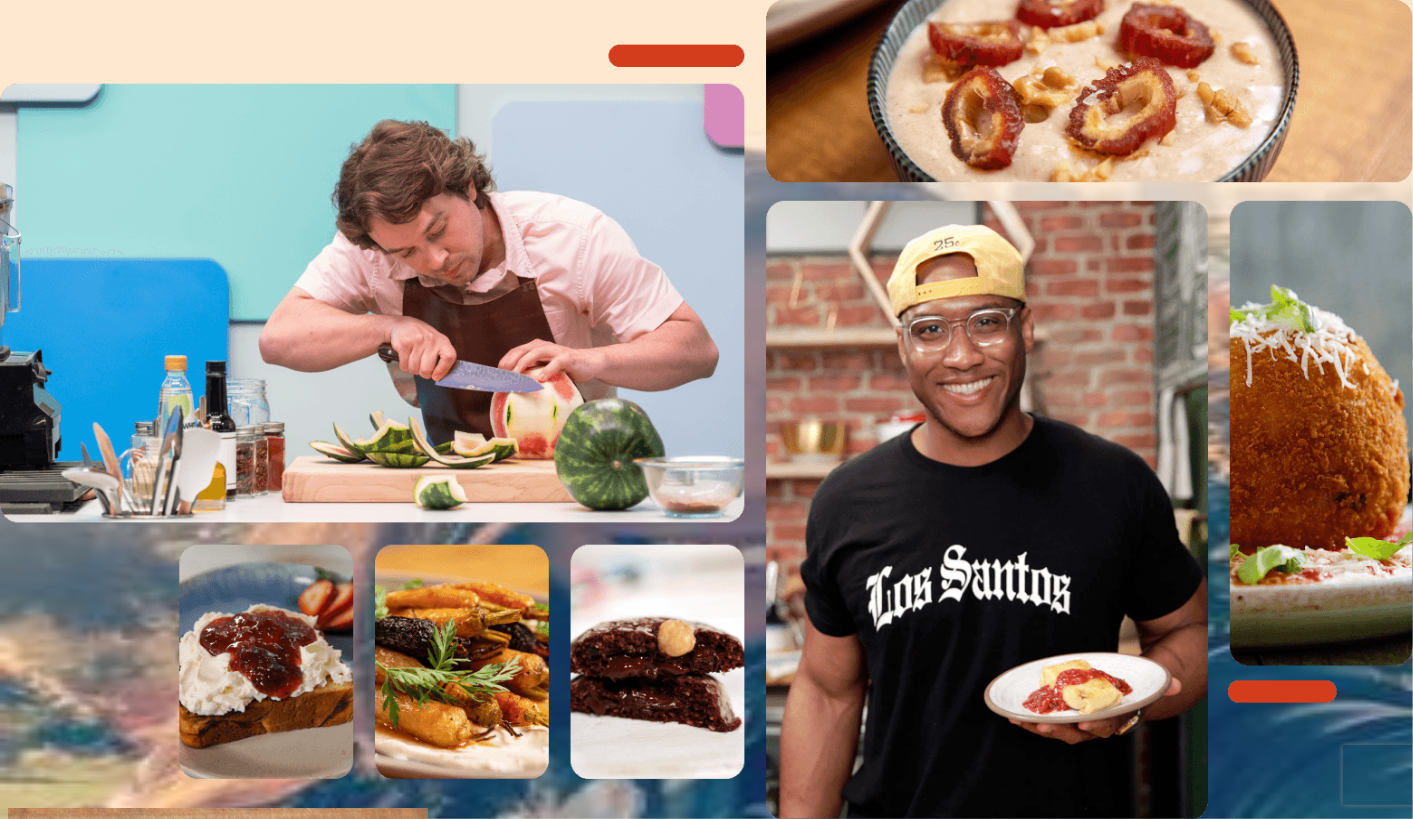 type on "bao 3 ways" 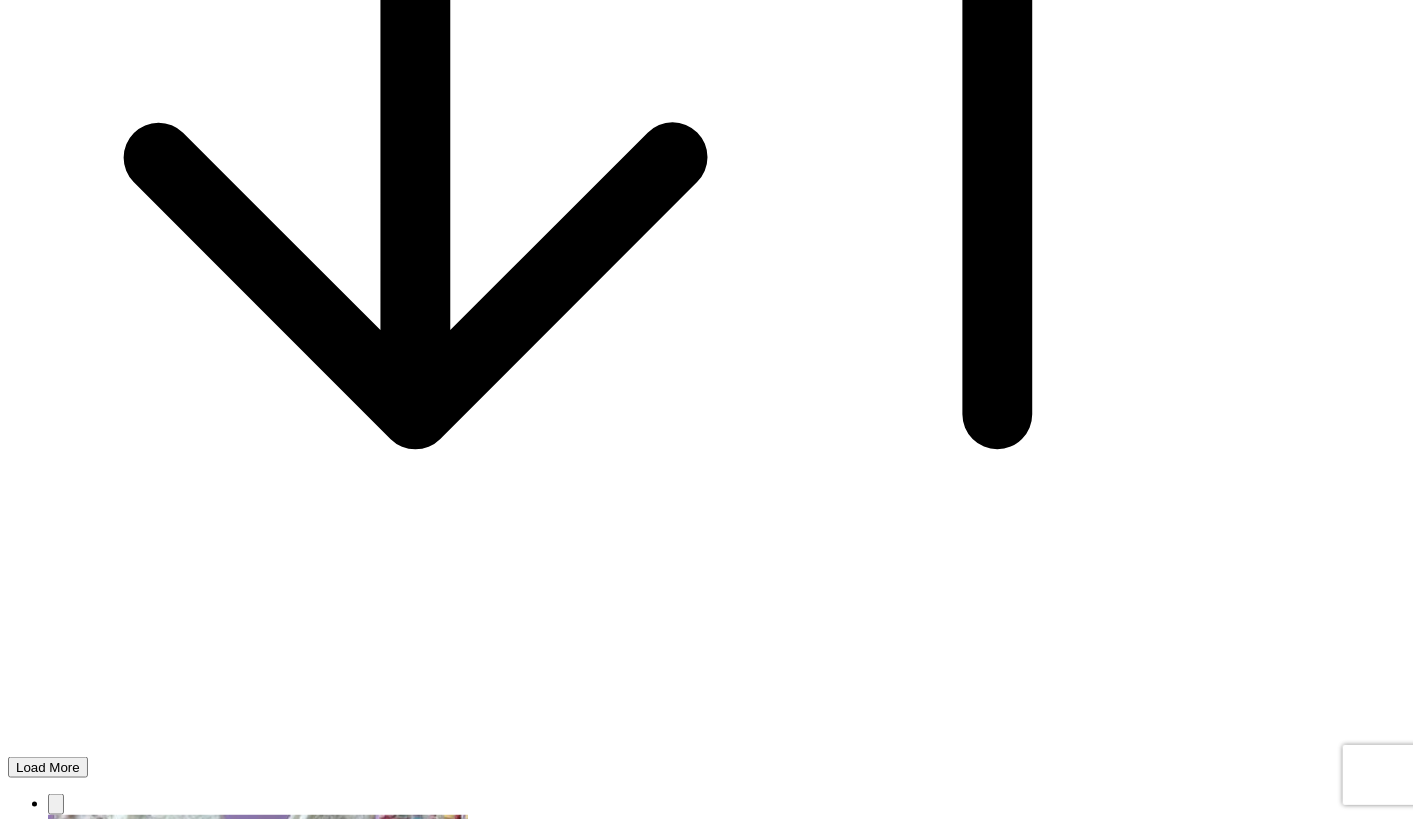 scroll, scrollTop: 1156, scrollLeft: 0, axis: vertical 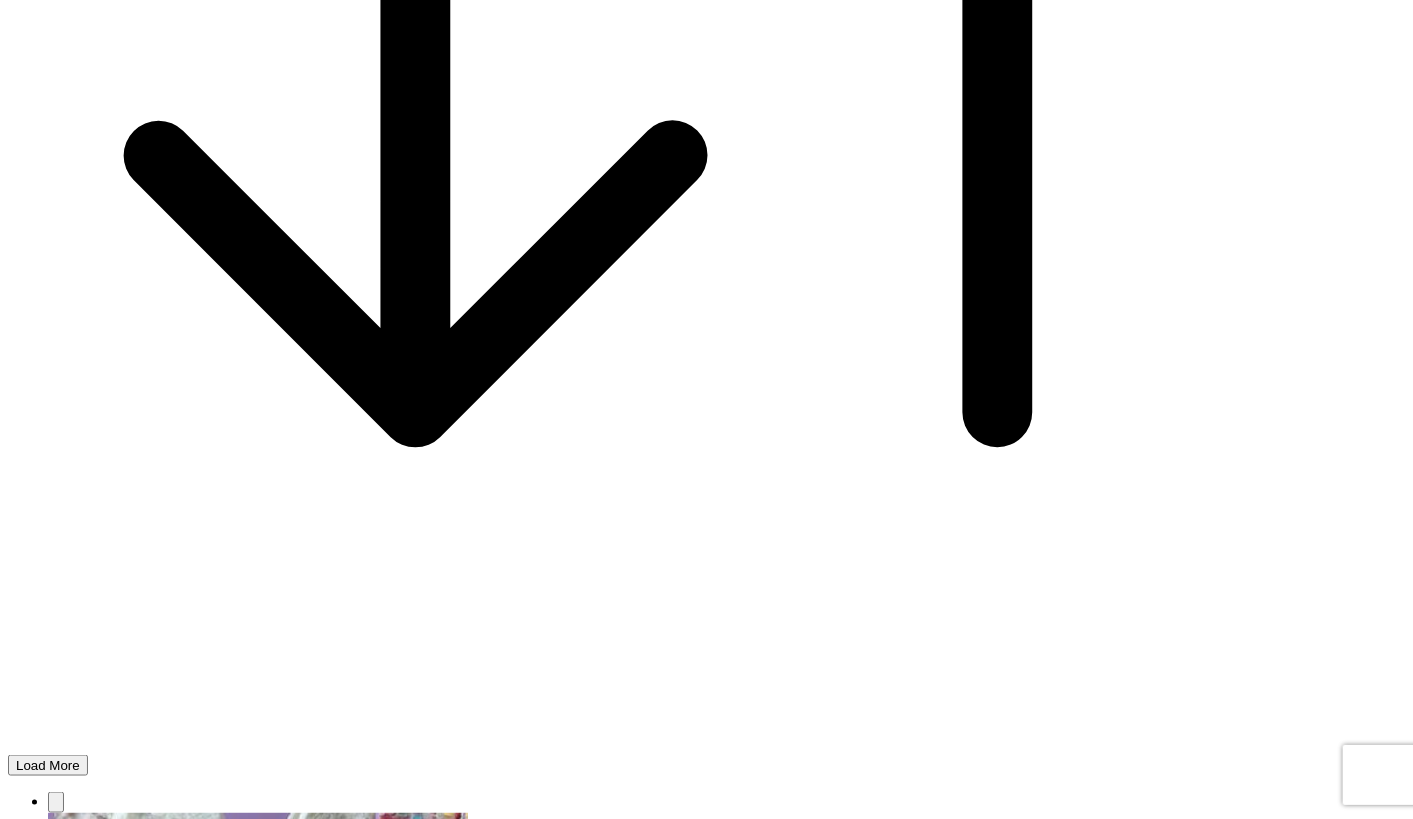 click on "Teriyaki Salmon Bao" at bounding box center (116, 25684) 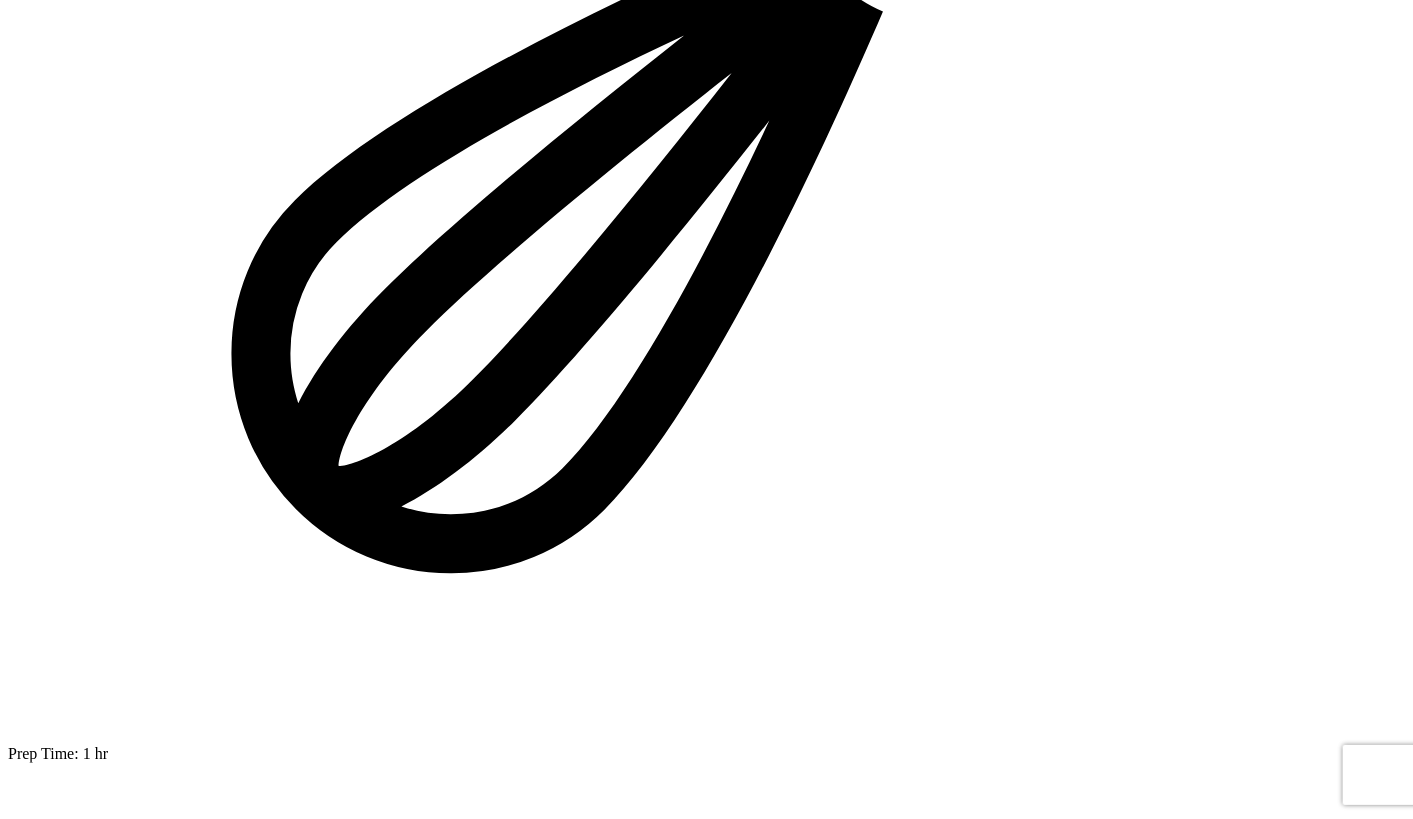 scroll, scrollTop: 0, scrollLeft: 0, axis: both 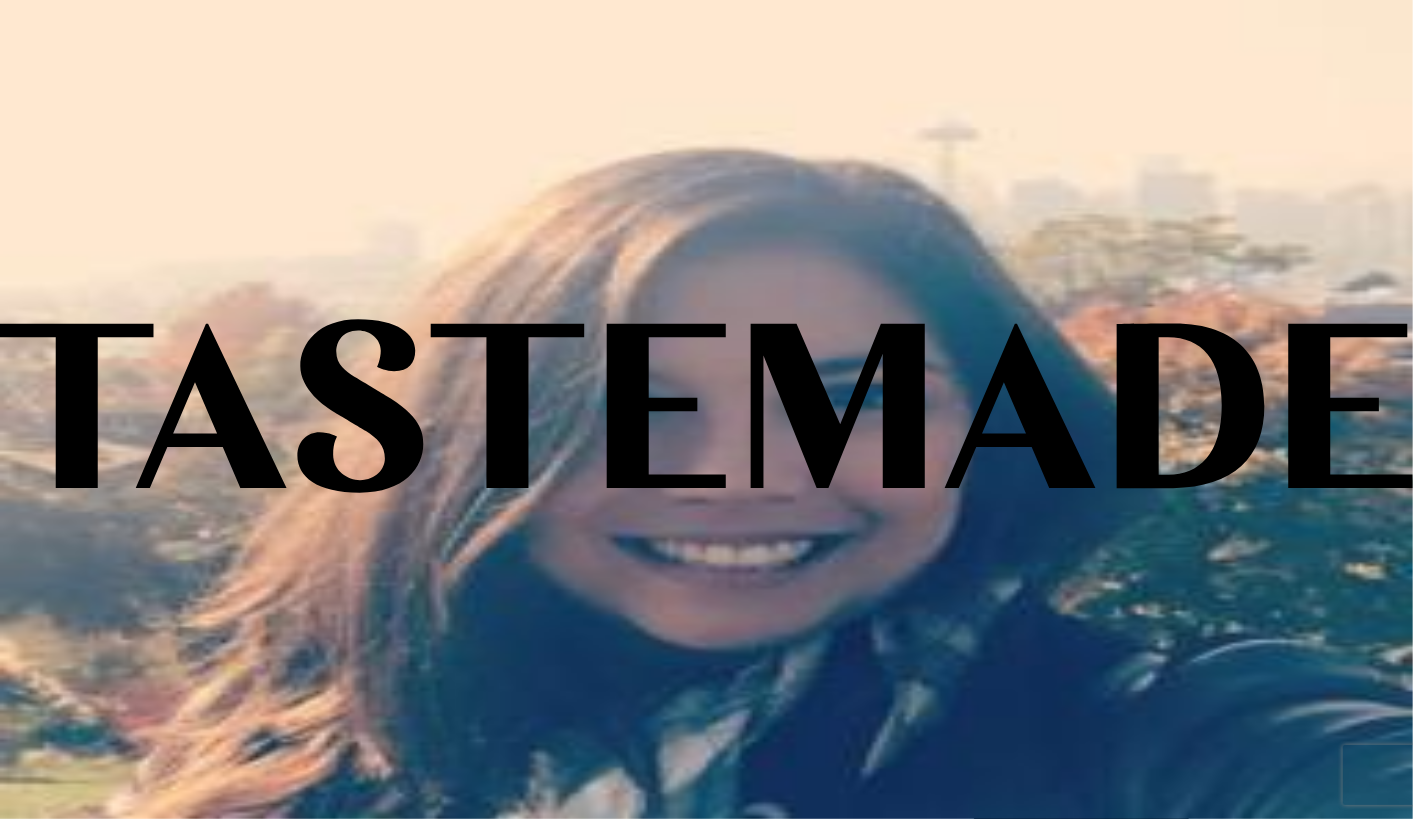drag, startPoint x: 685, startPoint y: 292, endPoint x: 149, endPoint y: 266, distance: 536.63025 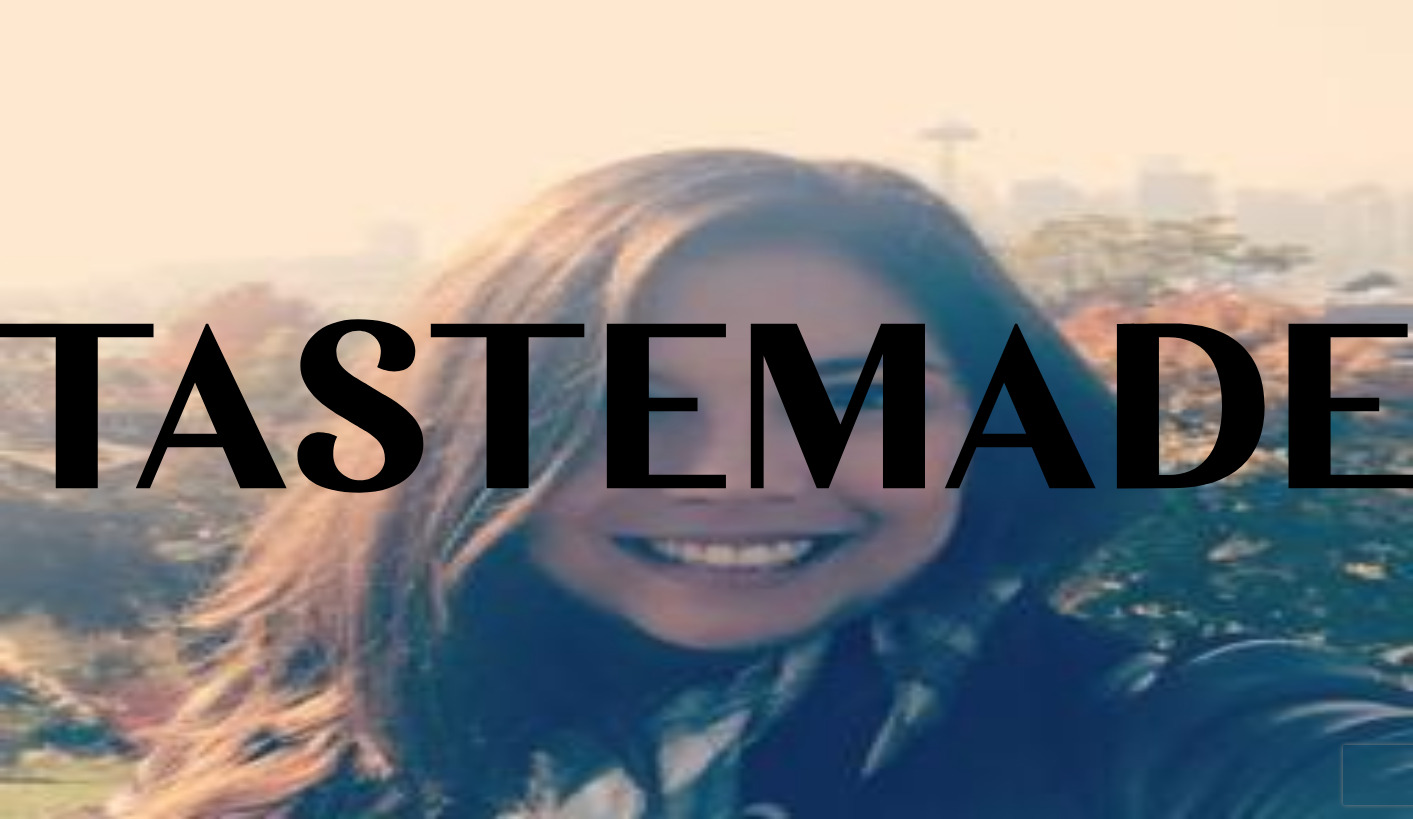 scroll, scrollTop: 0, scrollLeft: 0, axis: both 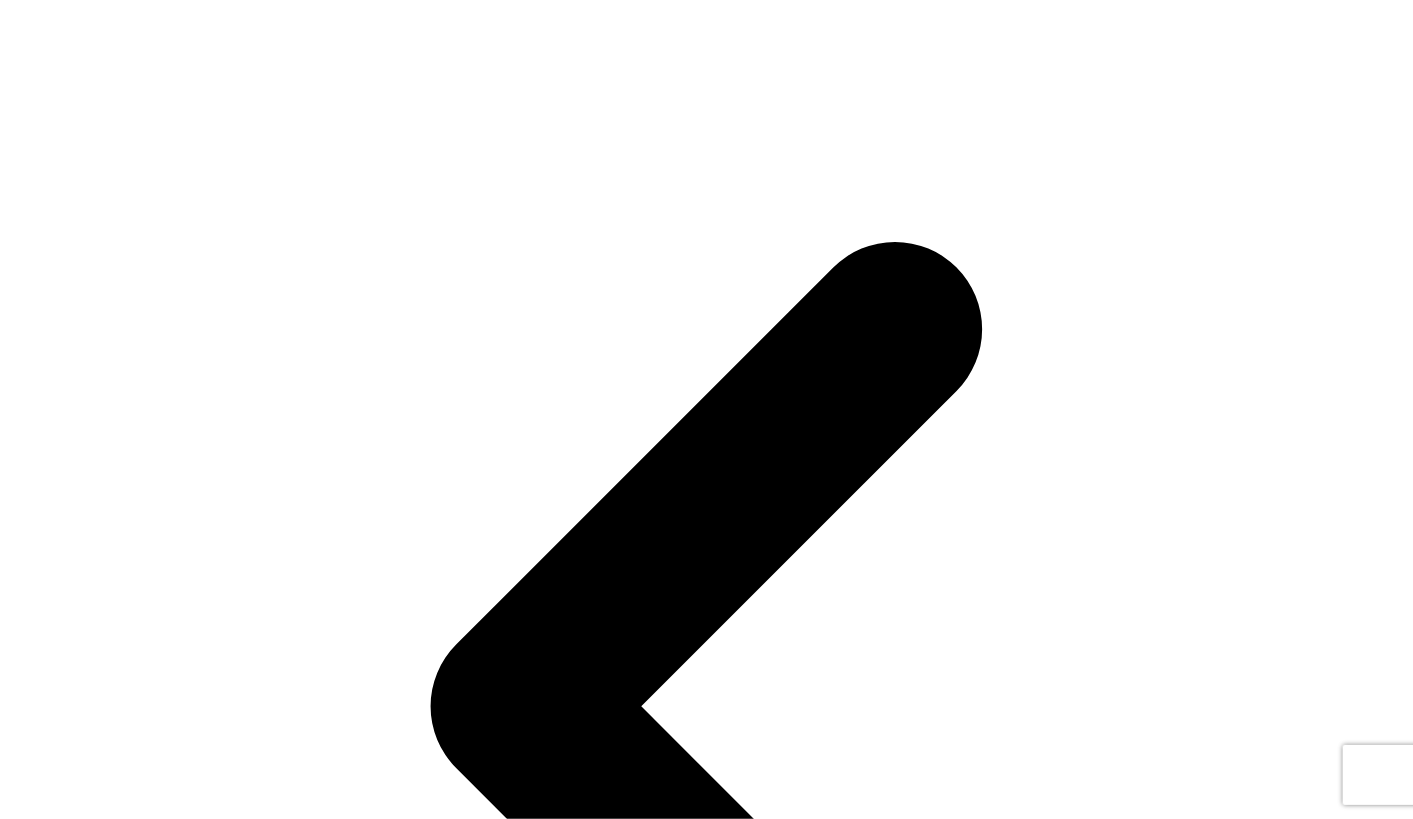 click on "Users" at bounding box center (972, 1453) 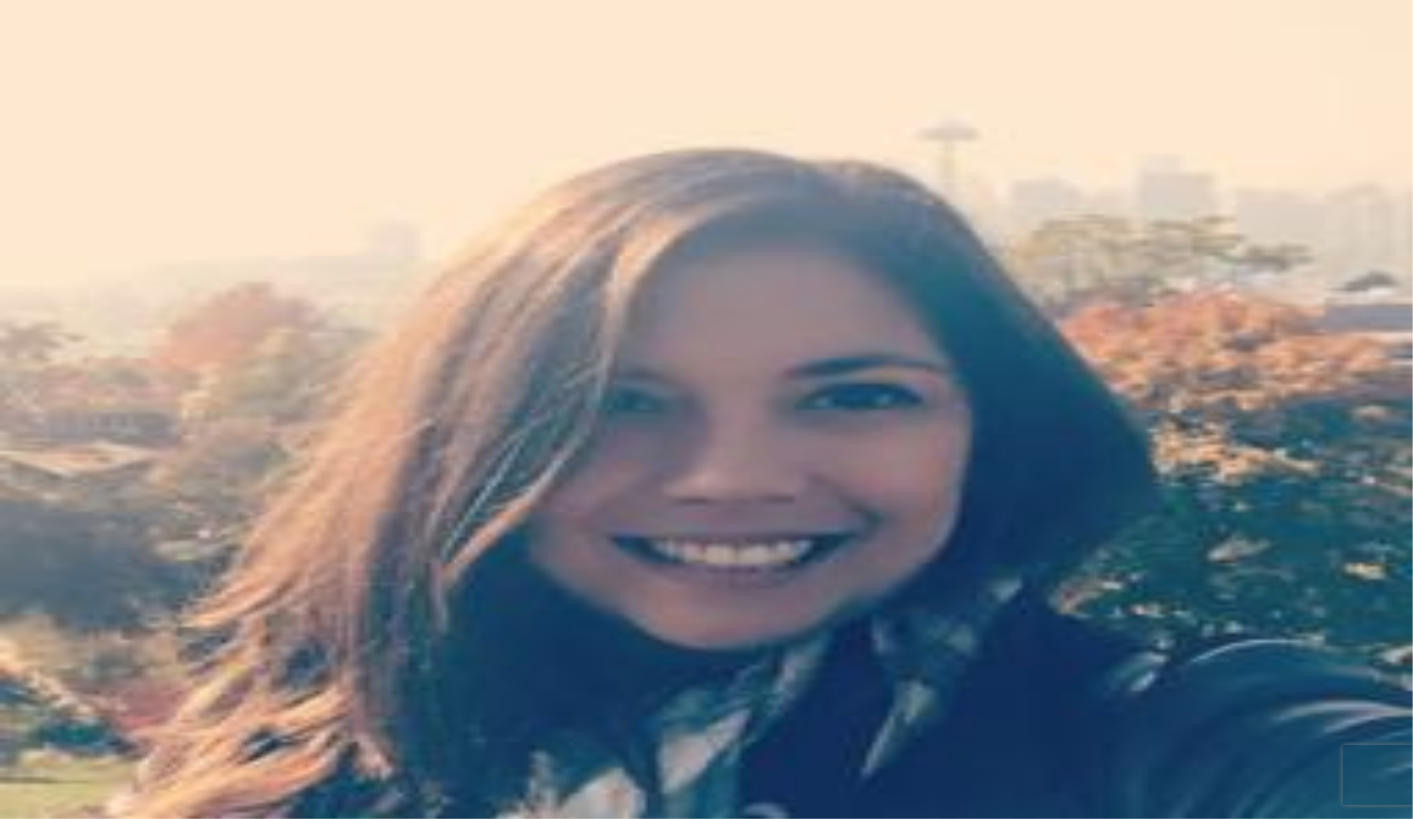 click at bounding box center (96, 526) 